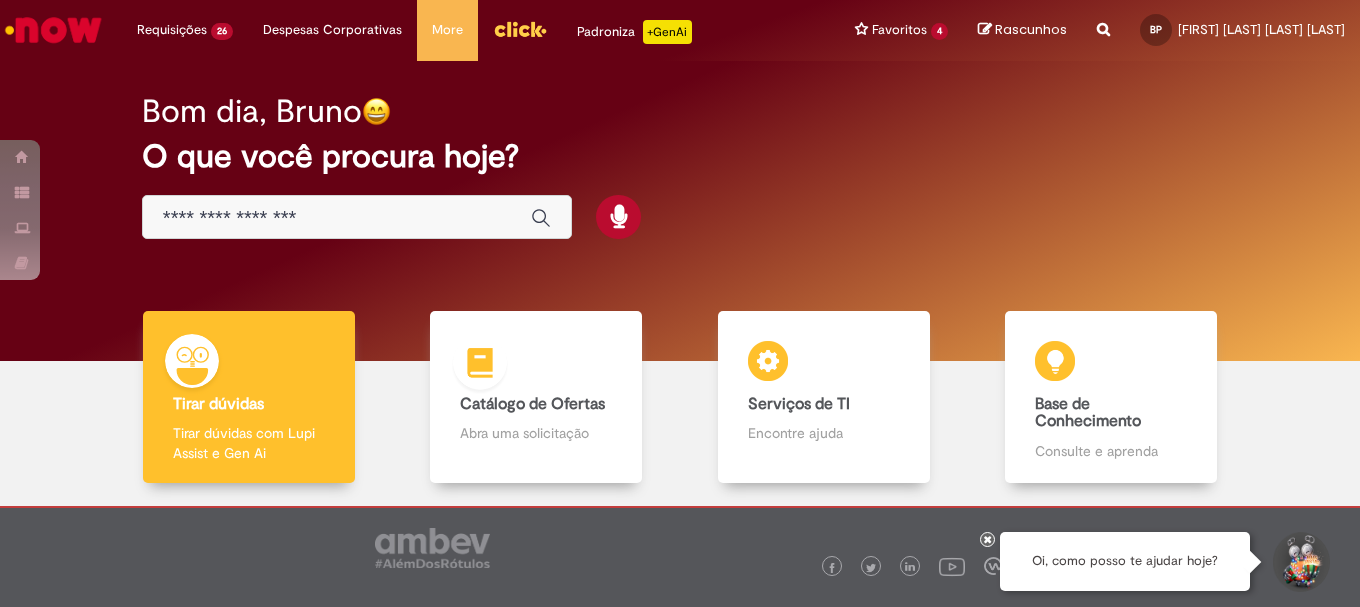 scroll, scrollTop: 0, scrollLeft: 0, axis: both 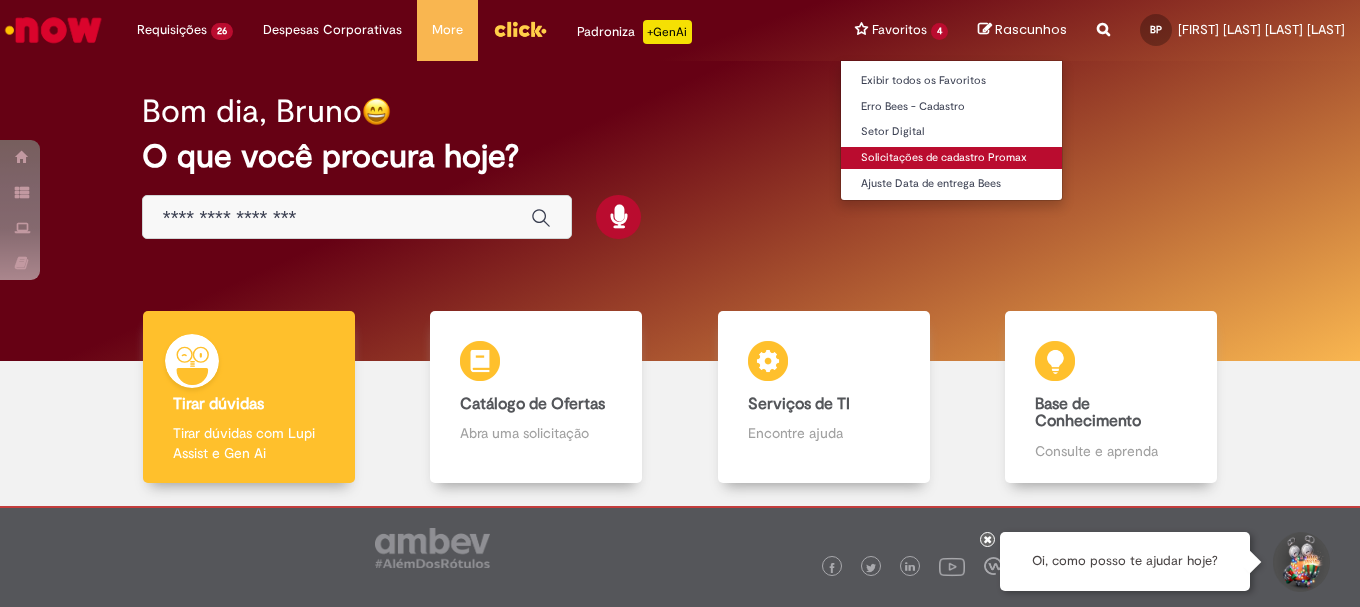 click on "Solicitações de cadastro Promax" at bounding box center [951, 158] 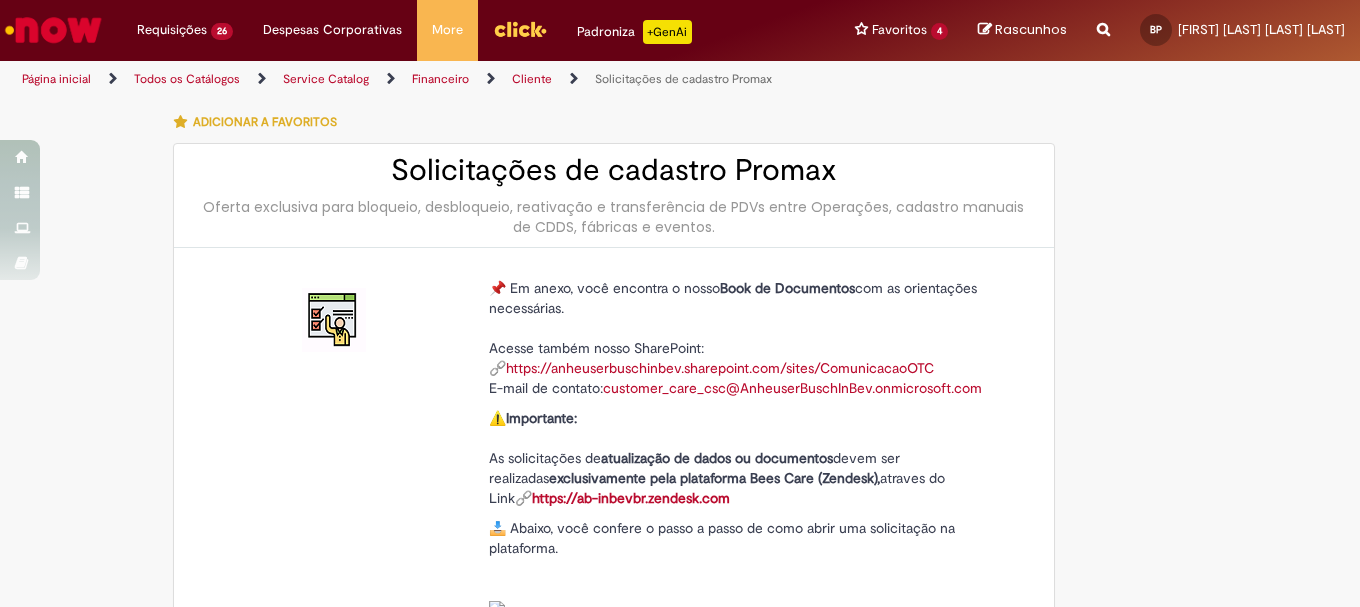 type on "********" 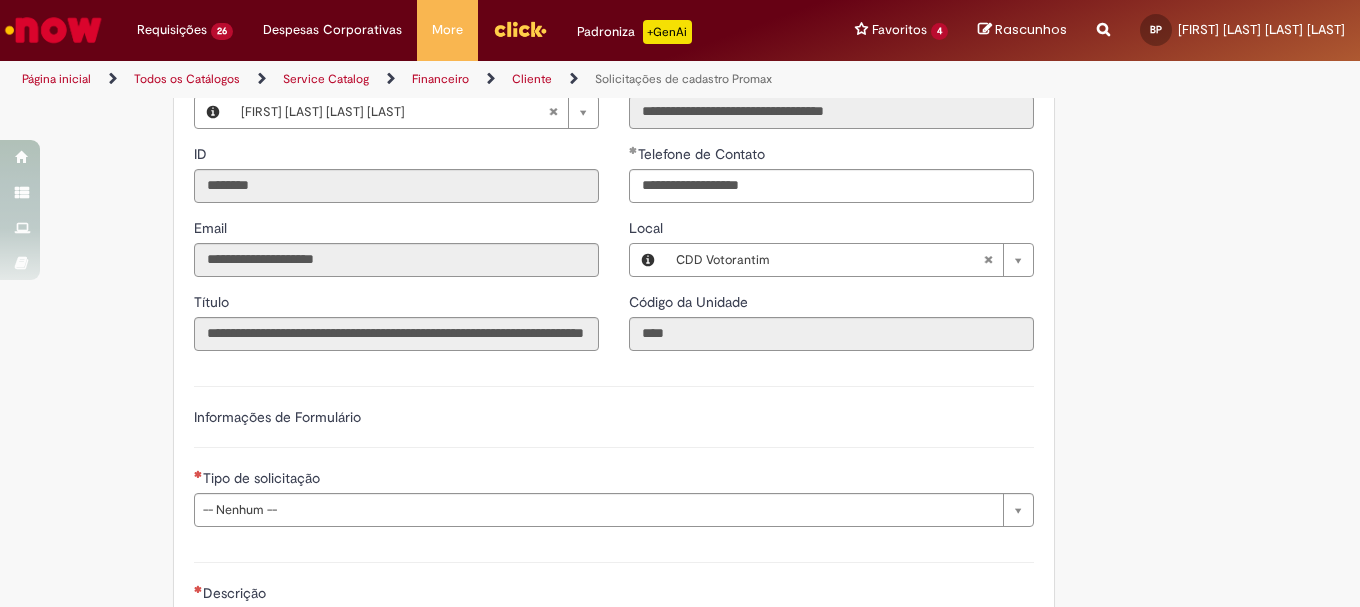 scroll, scrollTop: 700, scrollLeft: 0, axis: vertical 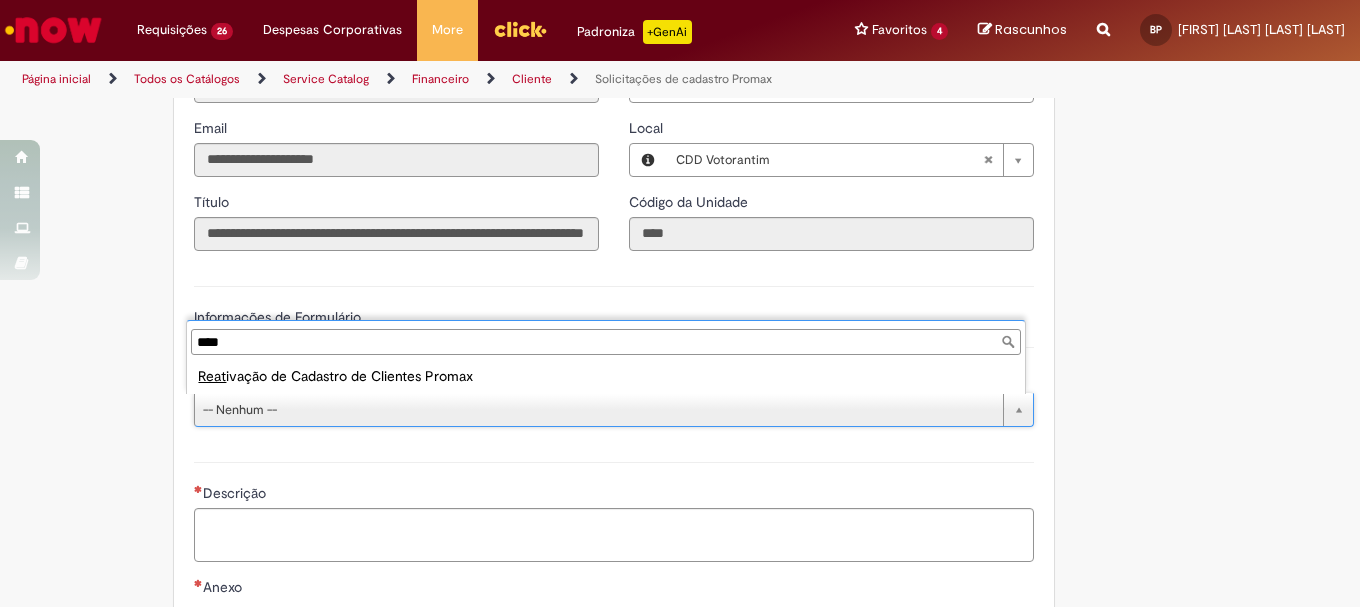 type on "****" 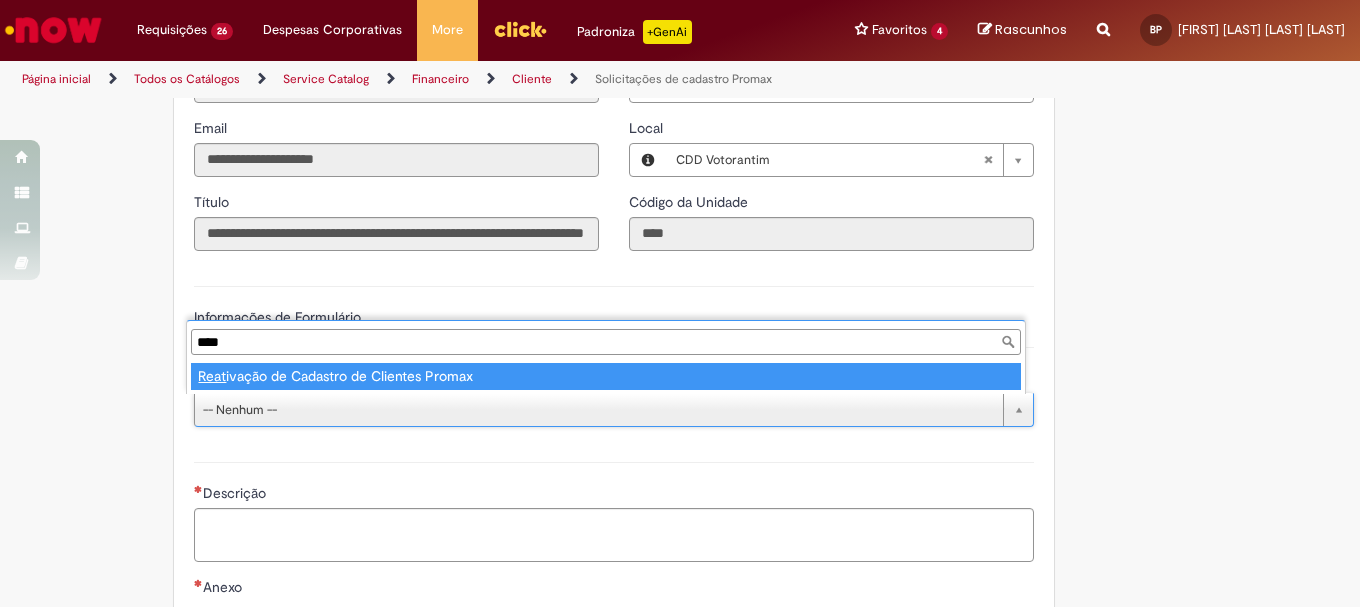 type on "**********" 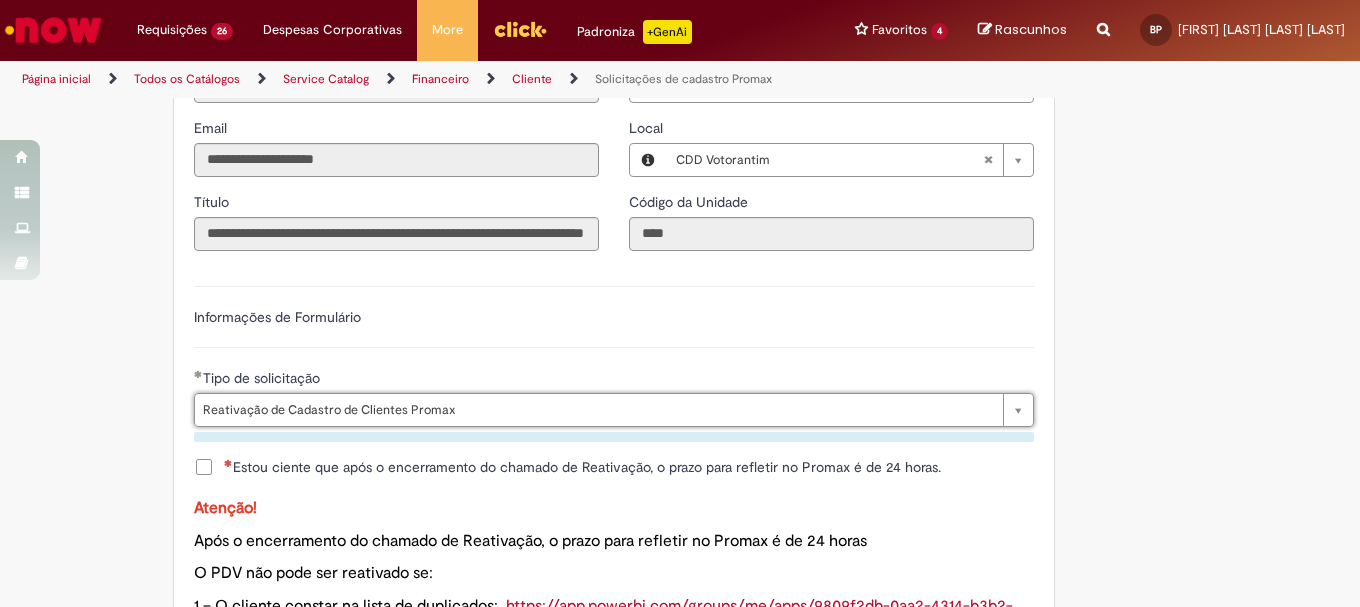 scroll, scrollTop: 800, scrollLeft: 0, axis: vertical 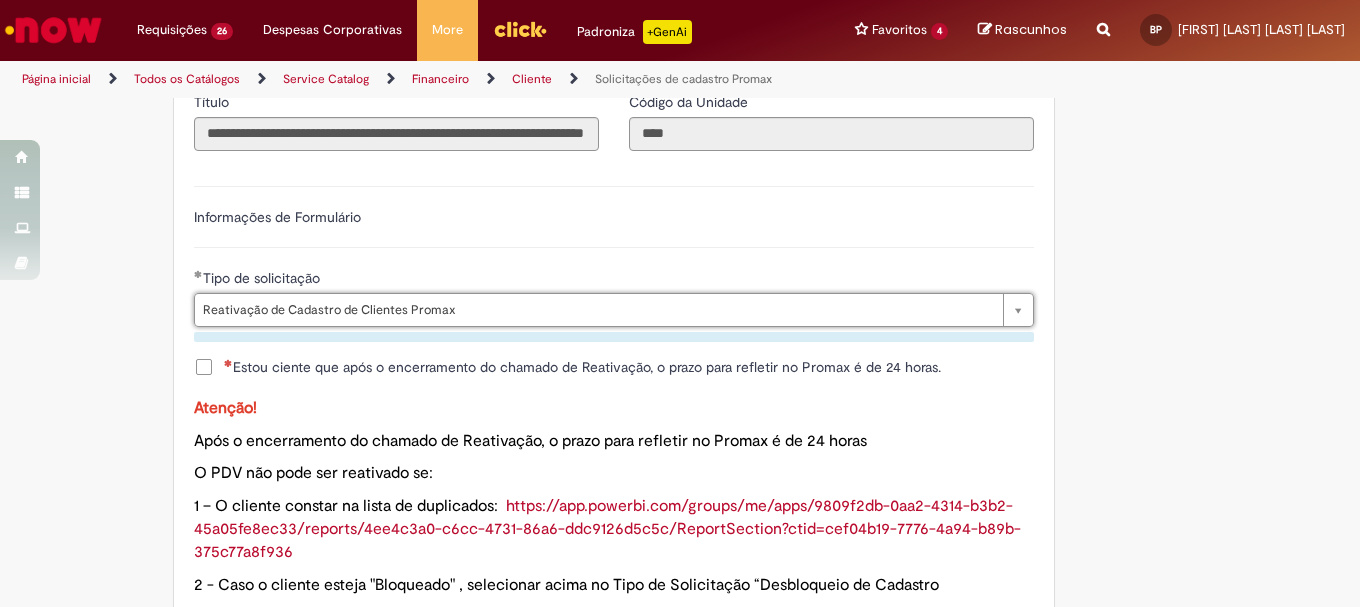 click on "Estou ciente que após o encerramento do chamado de Reativação, o prazo para refletir no Promax é de 24 horas." at bounding box center [614, 369] 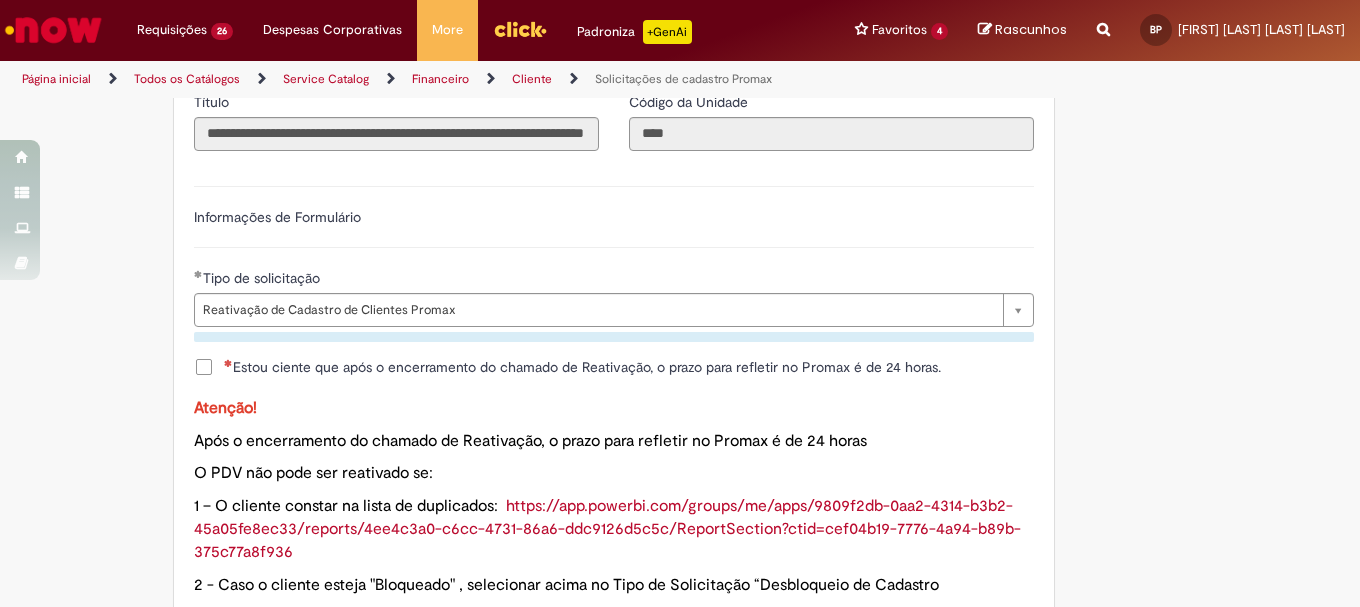 scroll, scrollTop: 900, scrollLeft: 0, axis: vertical 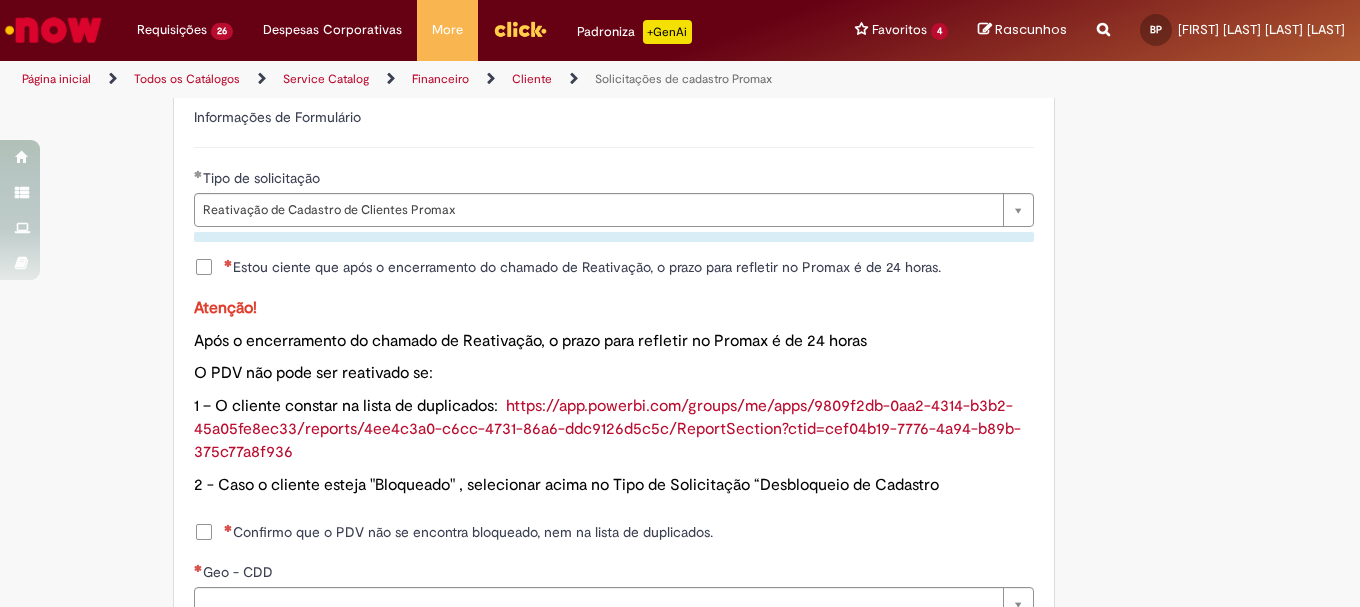 click on "Estou ciente que após o encerramento do chamado de Reativação, o prazo para refletir no Promax é de 24 horas." at bounding box center [582, 267] 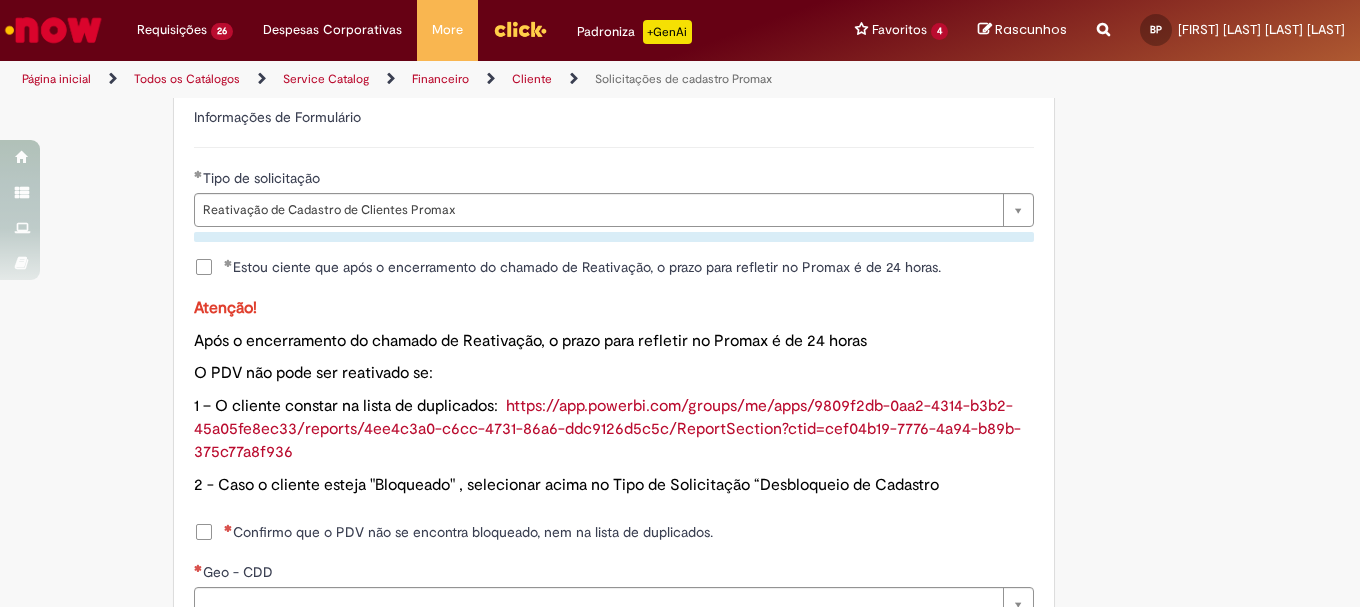 click on "Confirmo que o PDV não se encontra bloqueado, nem na lista de duplicados." at bounding box center [468, 532] 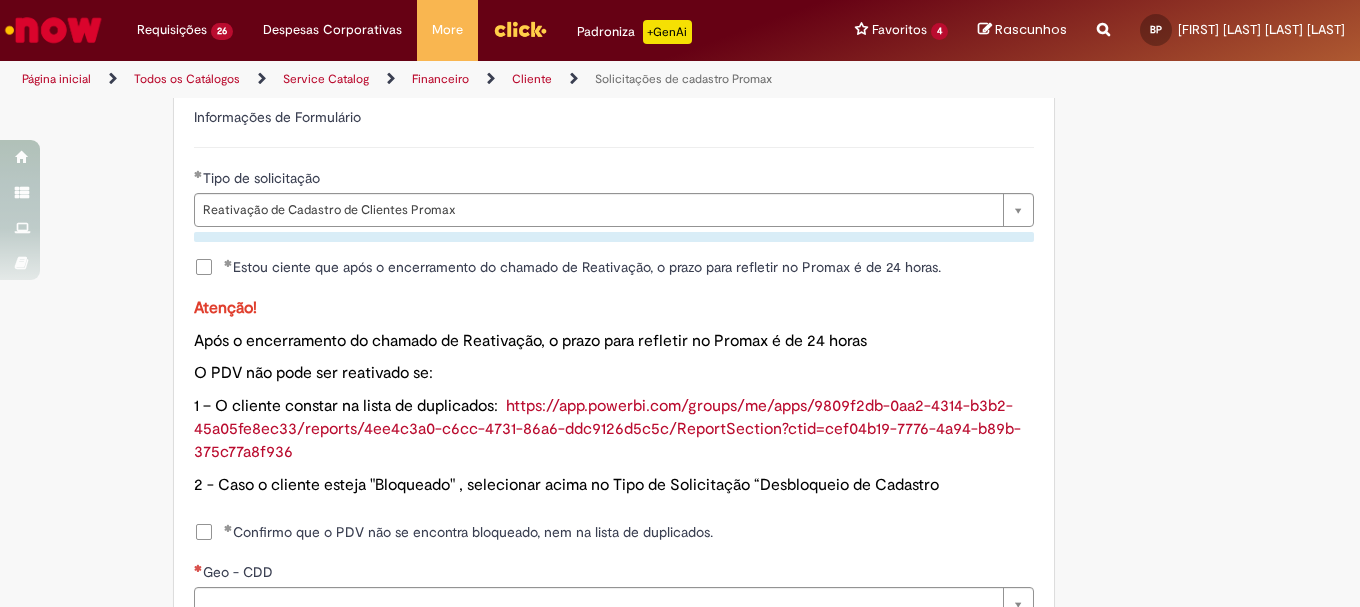 scroll, scrollTop: 1200, scrollLeft: 0, axis: vertical 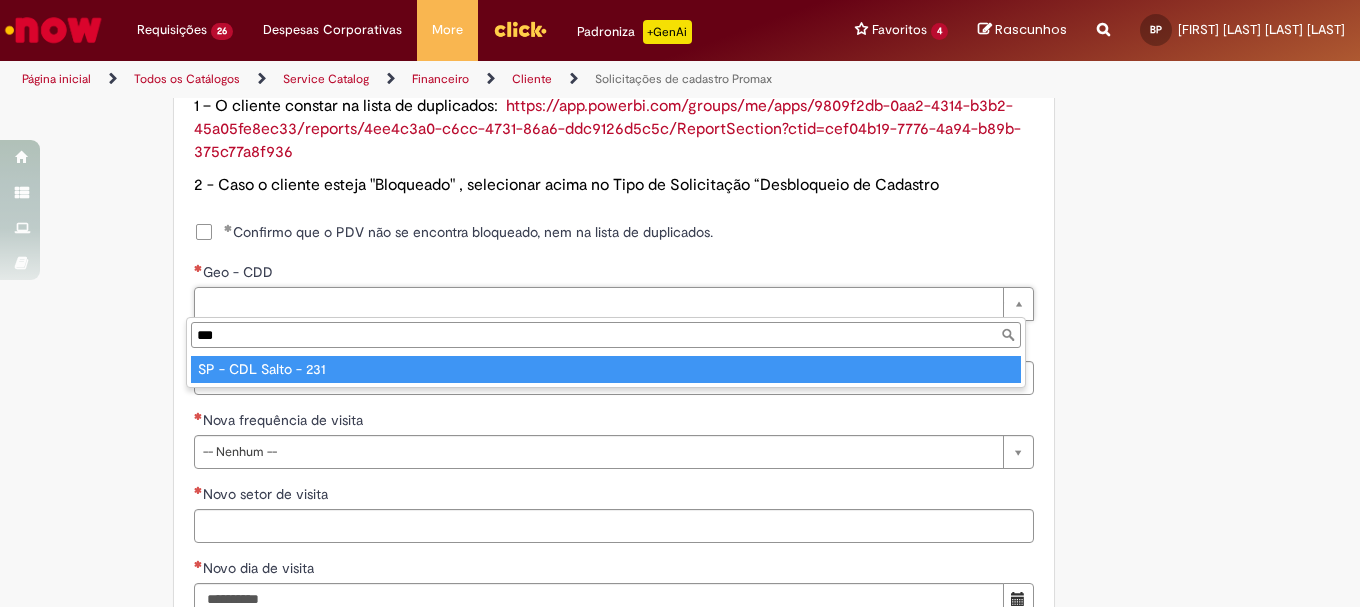 type on "***" 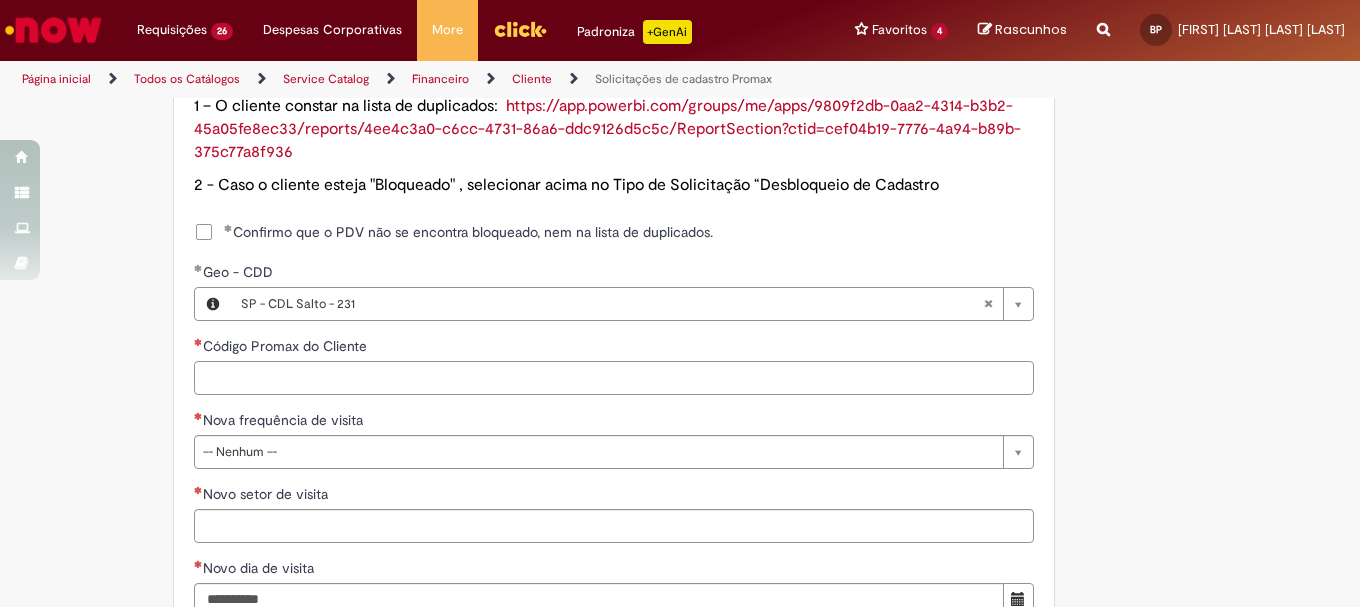 click on "Código Promax do Cliente" at bounding box center (614, 378) 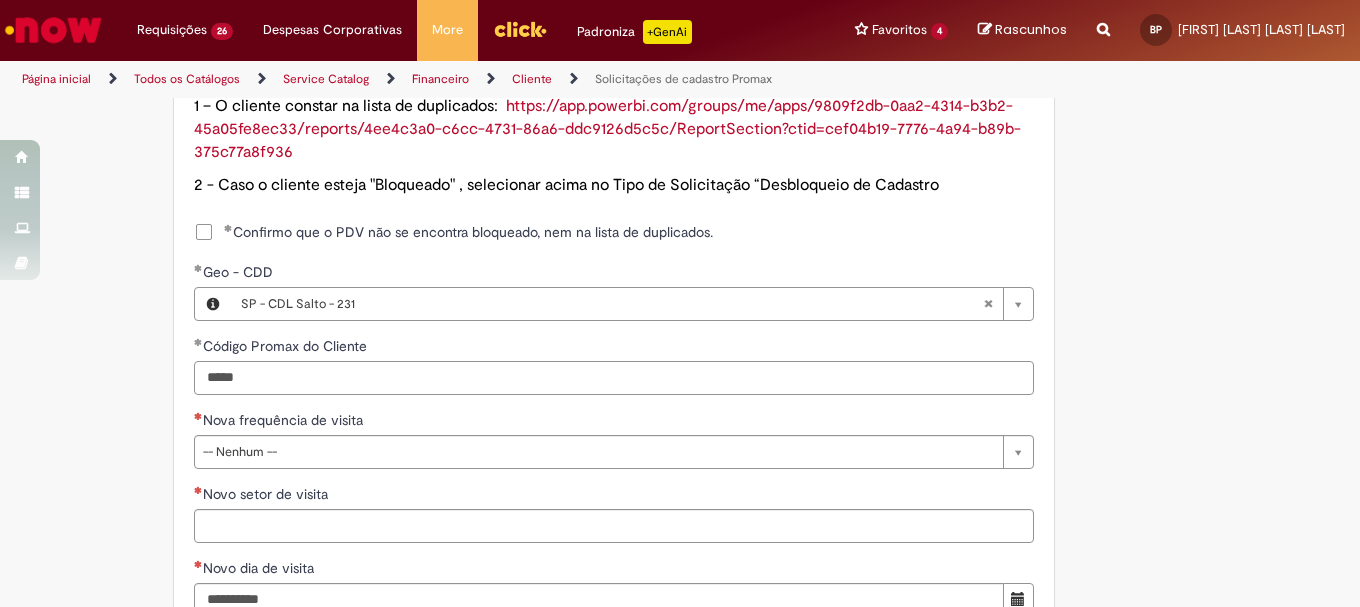 type on "*****" 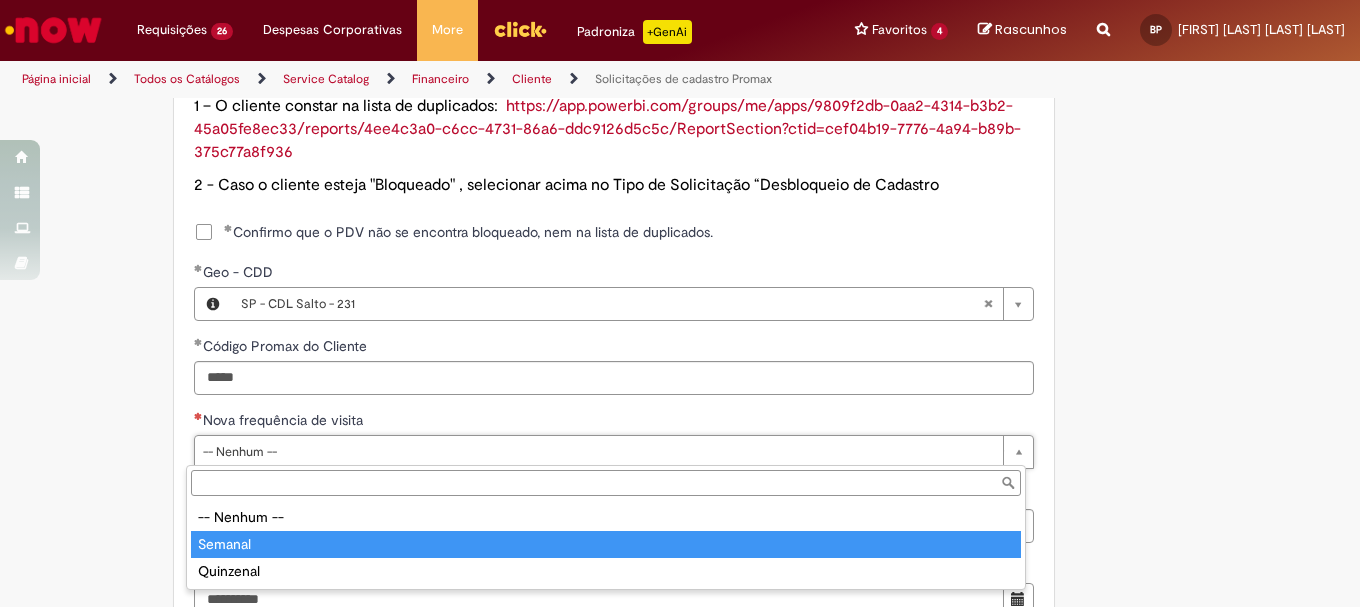 type on "*******" 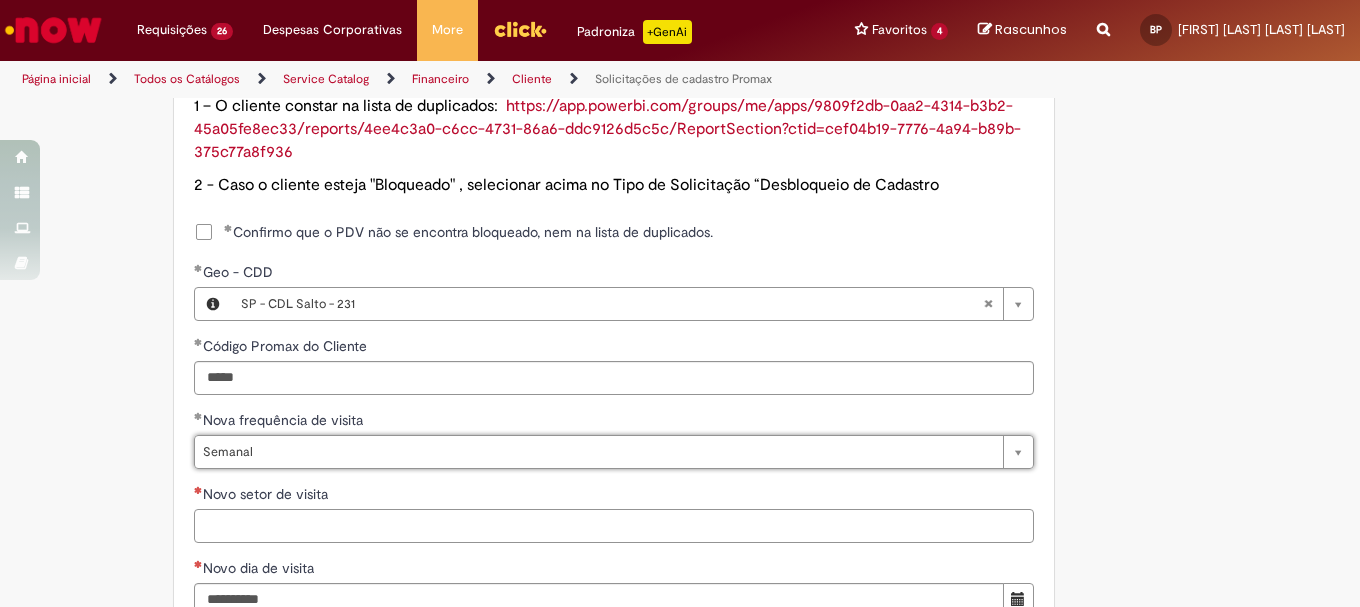 click on "Novo setor de visita" at bounding box center [614, 526] 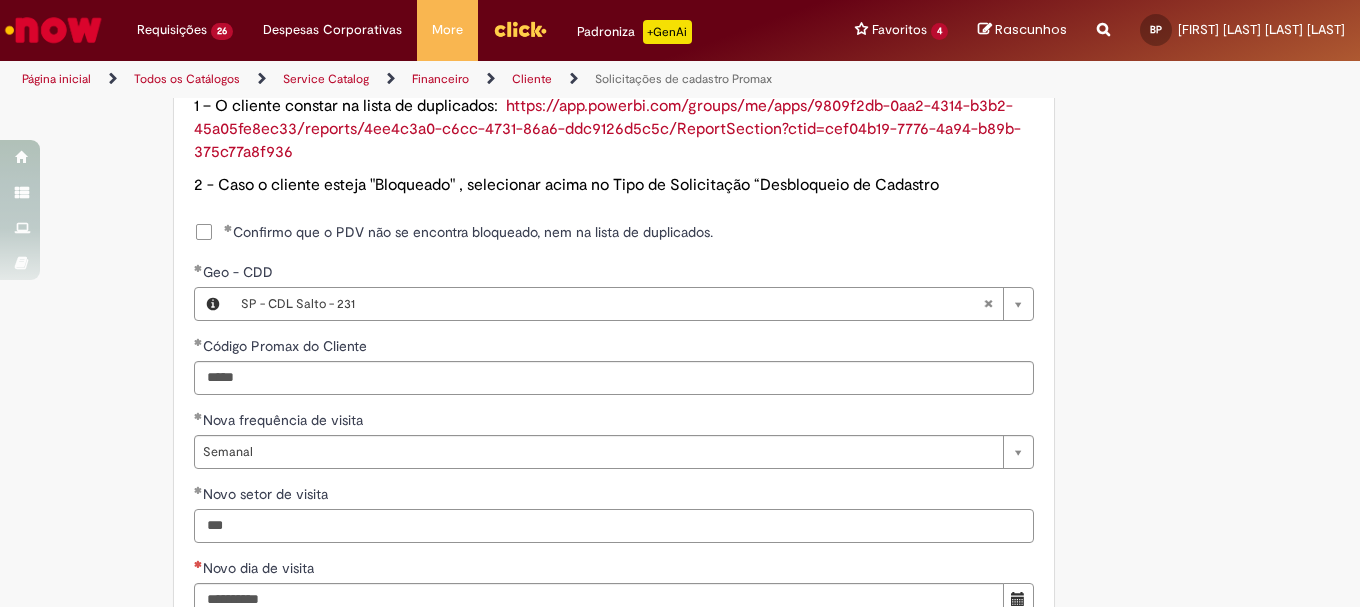 type on "***" 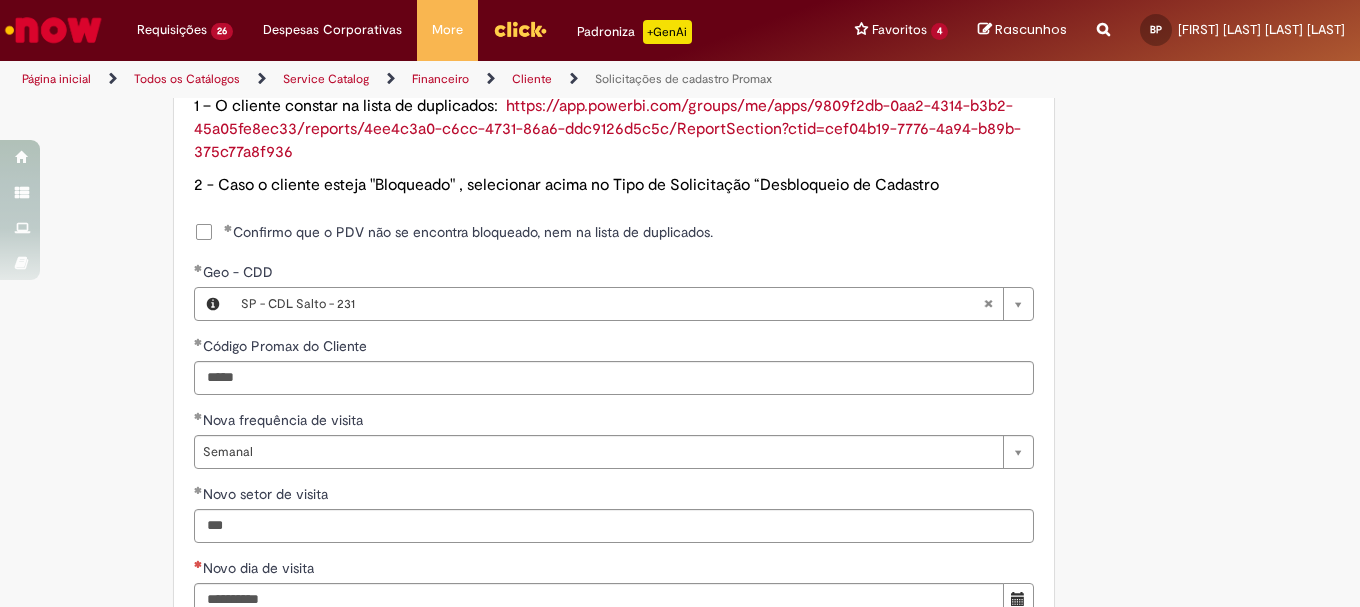 click on "Tire dúvidas com LupiAssist    +GenAI
Oi! Eu sou LupiAssist, uma Inteligência Artificial Generativa em constante aprendizado   Meu conteúdo é monitorado para trazer uma melhor experiência
Dúvidas comuns:
Só mais um instante, estou consultando nossas bases de conhecimento  e escrevendo a melhor resposta pra você!
Title
Lorem ipsum dolor sit amet    Fazer uma nova pergunta
Gerei esta resposta utilizando IA Generativa em conjunto com os nossos padrões. Em caso de divergência, os documentos oficiais prevalecerão.
Saiba mais em:
Ou ligue para:
E aí, te ajudei?
Sim, obrigado!" at bounding box center (680, 54) 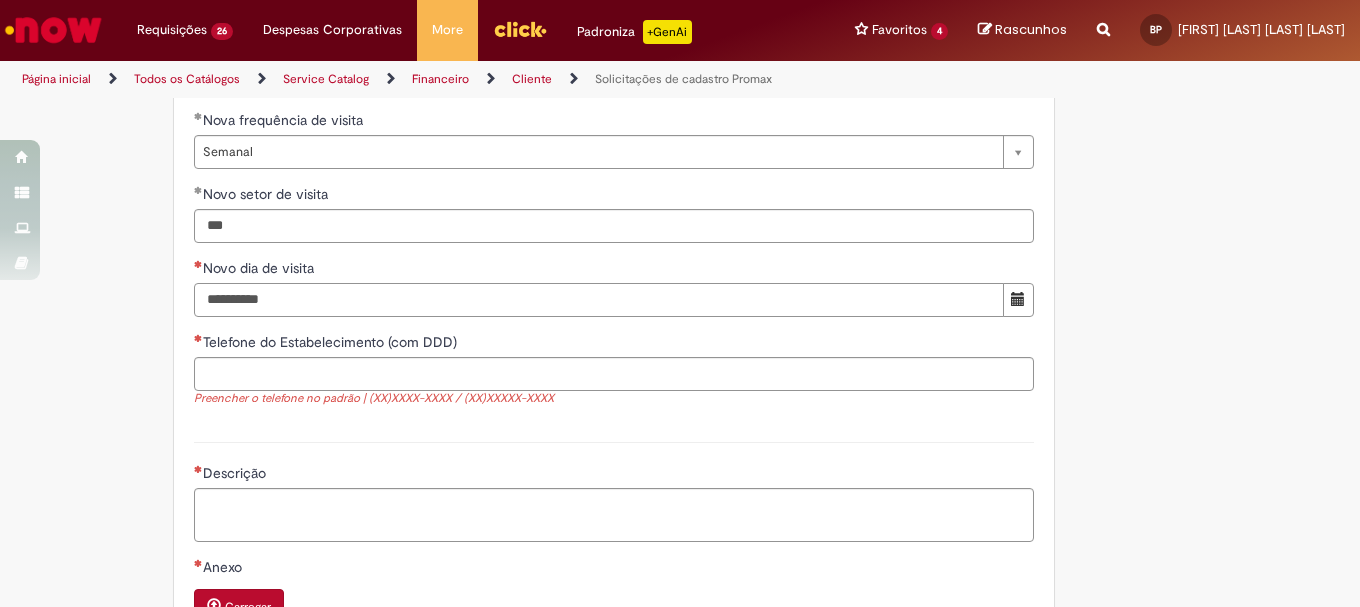 click on "Novo dia de visita" at bounding box center (599, 300) 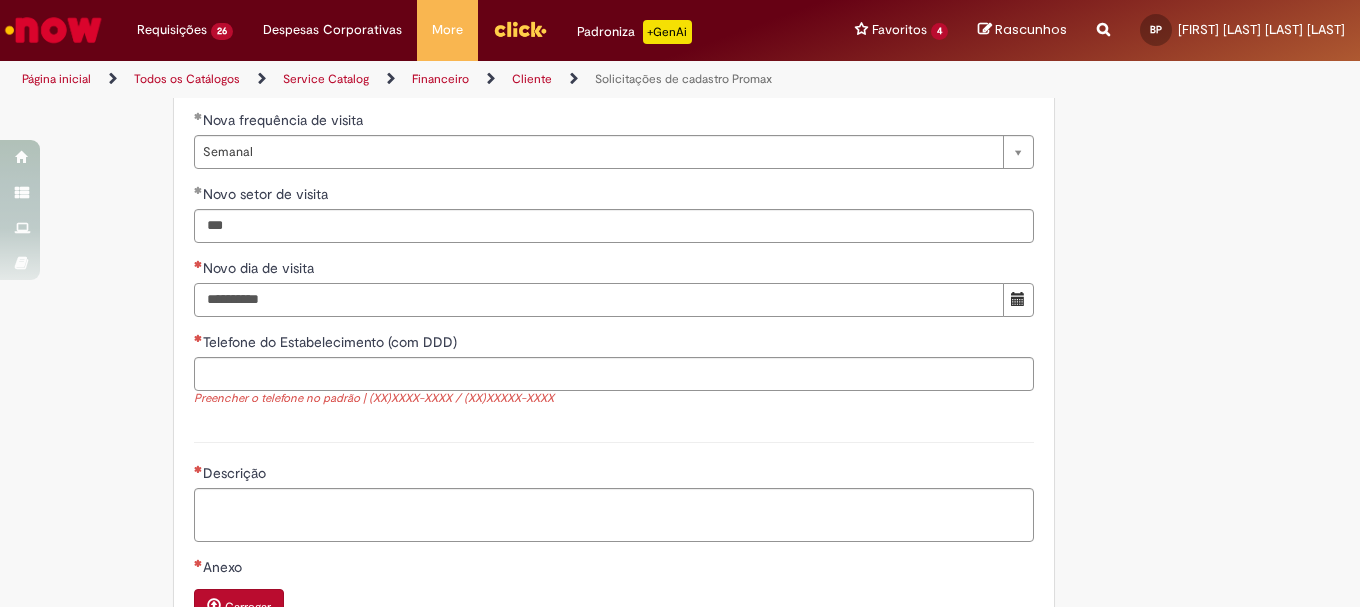 type on "**********" 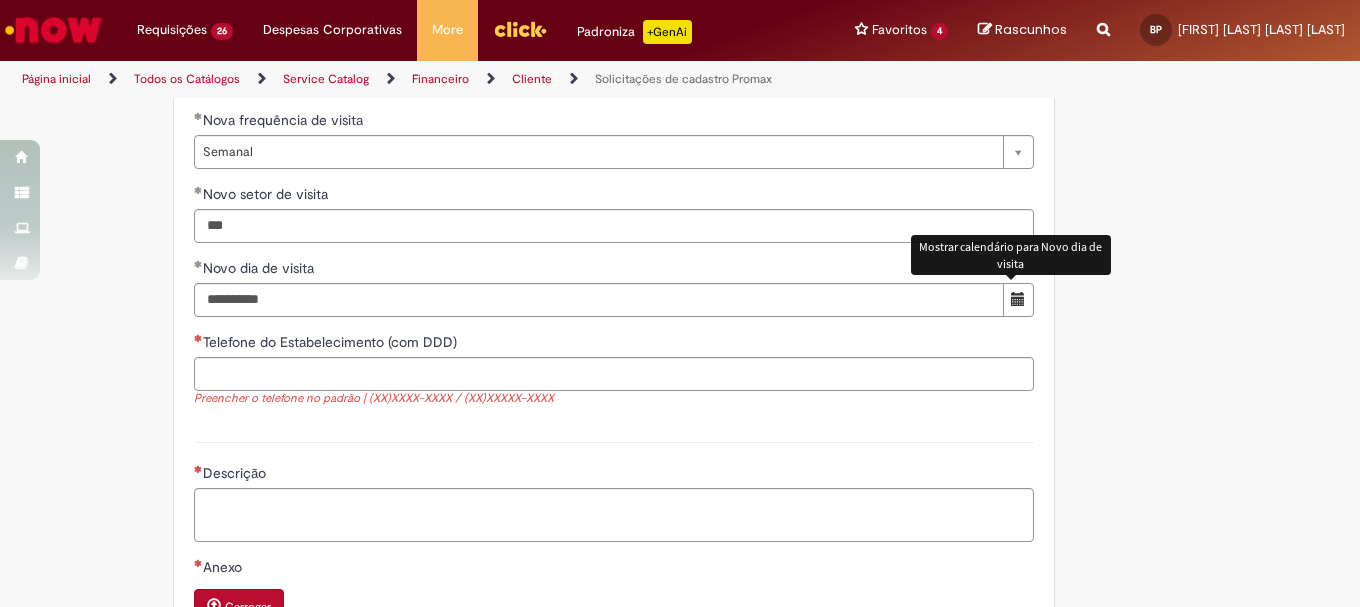 type 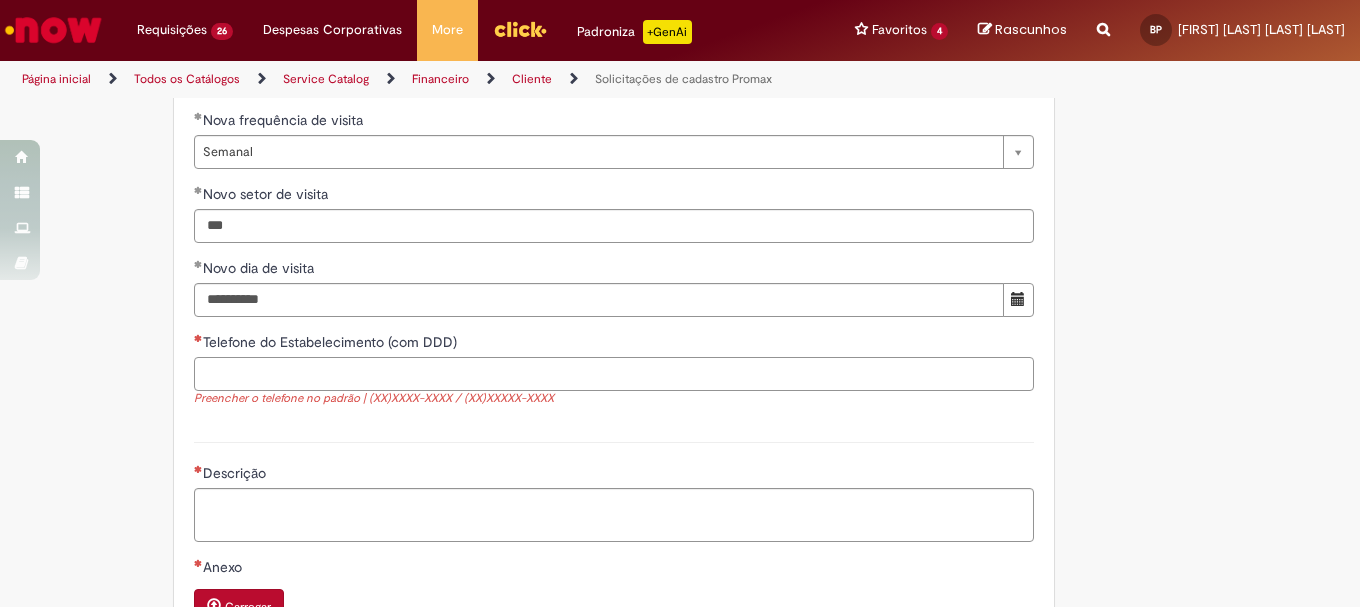 click on "Telefone do Estabelecimento (com DDD)" at bounding box center (614, 374) 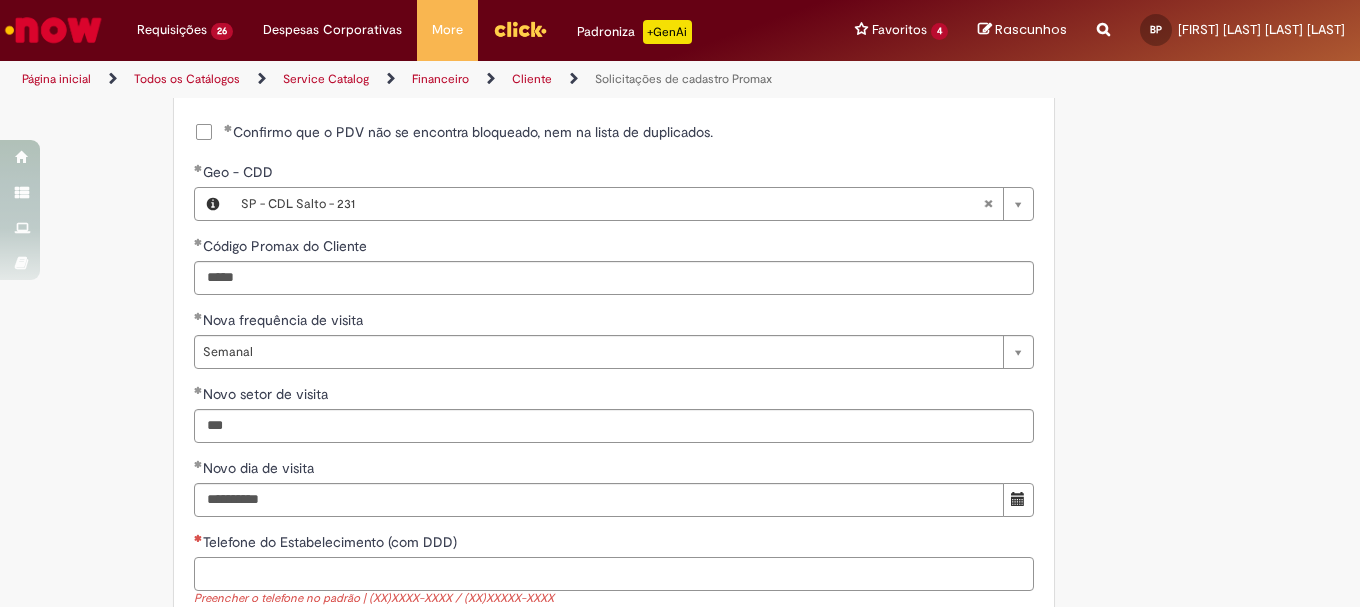 scroll, scrollTop: 1200, scrollLeft: 0, axis: vertical 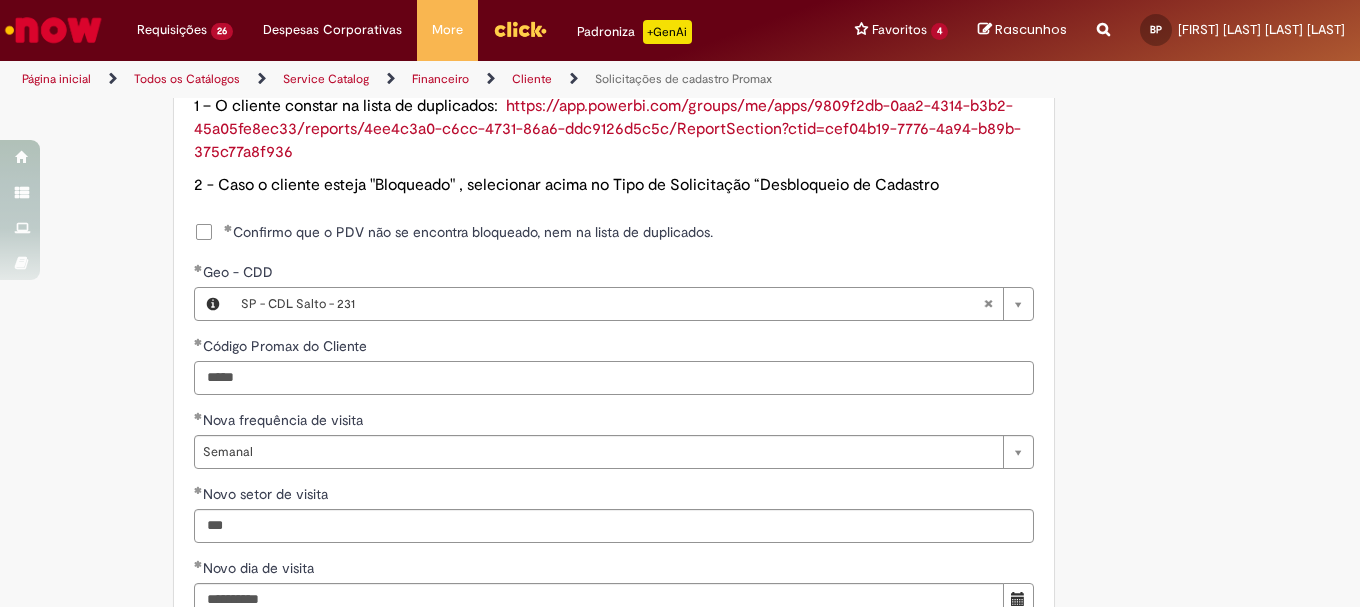 click on "*****" at bounding box center (614, 378) 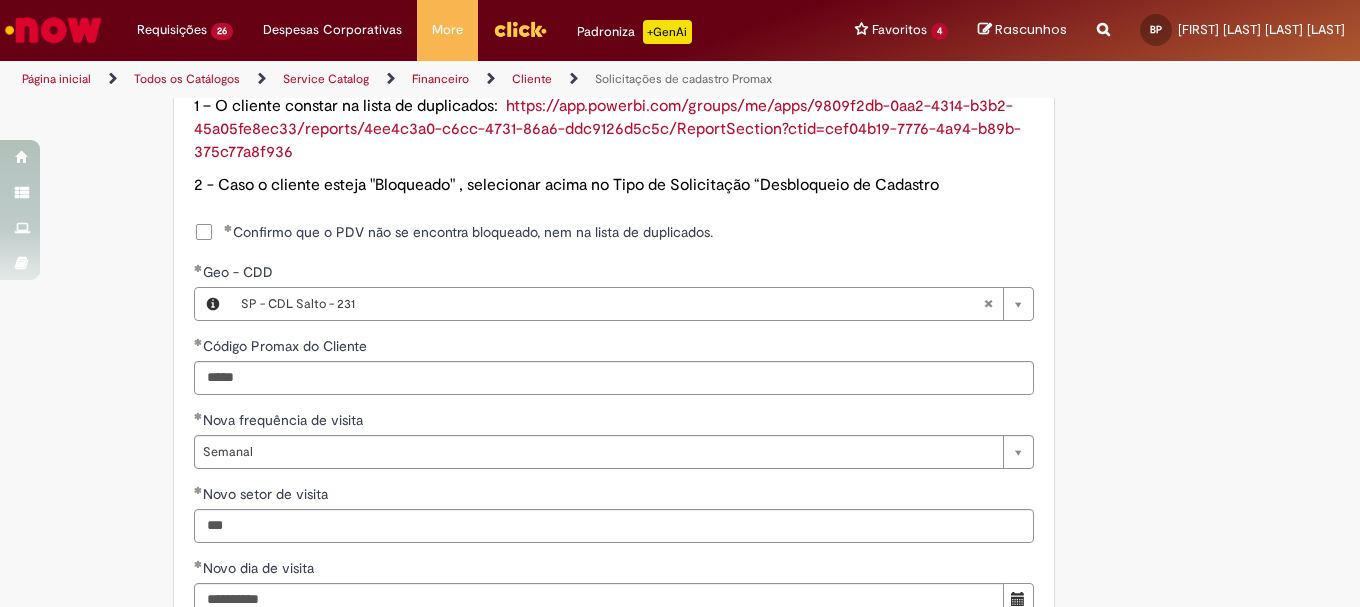 click on "📌 Em anexo, você encontra o nosso  Book de Documentos  com as orientações necessárias. Acesse também nosso SharePoint: 🔗  https://anheuserbuschinbev.sharepoint.com/sites/ComunicacaoOTC E-mail de contato:   [EMAIL]
⚠️  Importante: As solicitações de  atualização de dados ou documentos  devem ser realizadas  exclusivamente pela plataforma Bees Care (Zendesk),  atraves do Link 🔗  https://ab-inbevbr.zendesk.com
📥 Abaixo, você confere o passo a passo de como abrir uma solicitação na plataforma.
SAP Interim Country Code ** Favorecido" at bounding box center (680, 53) 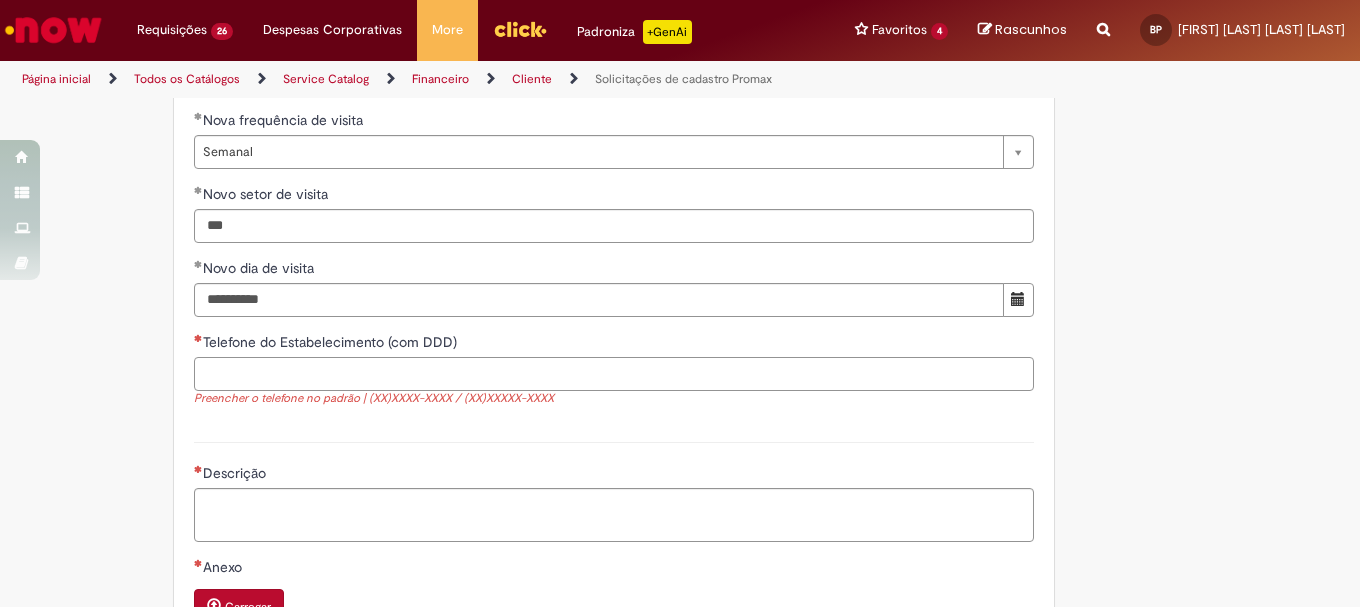 click on "Telefone do Estabelecimento (com DDD)" at bounding box center [614, 374] 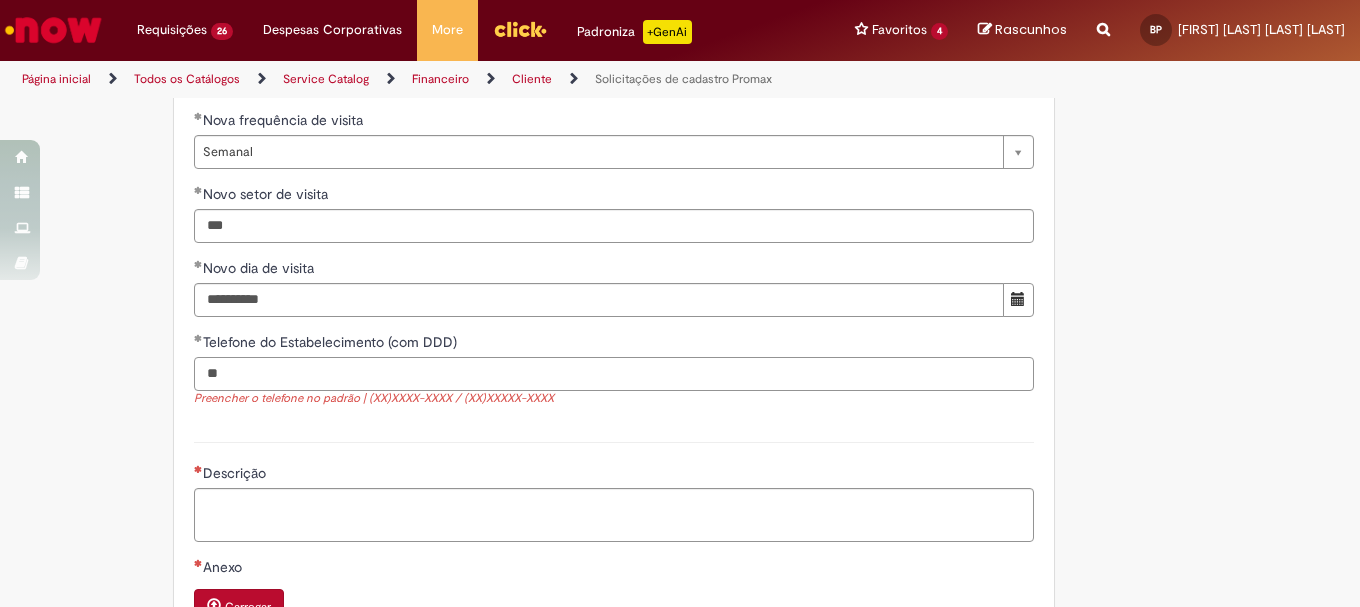 paste on "**********" 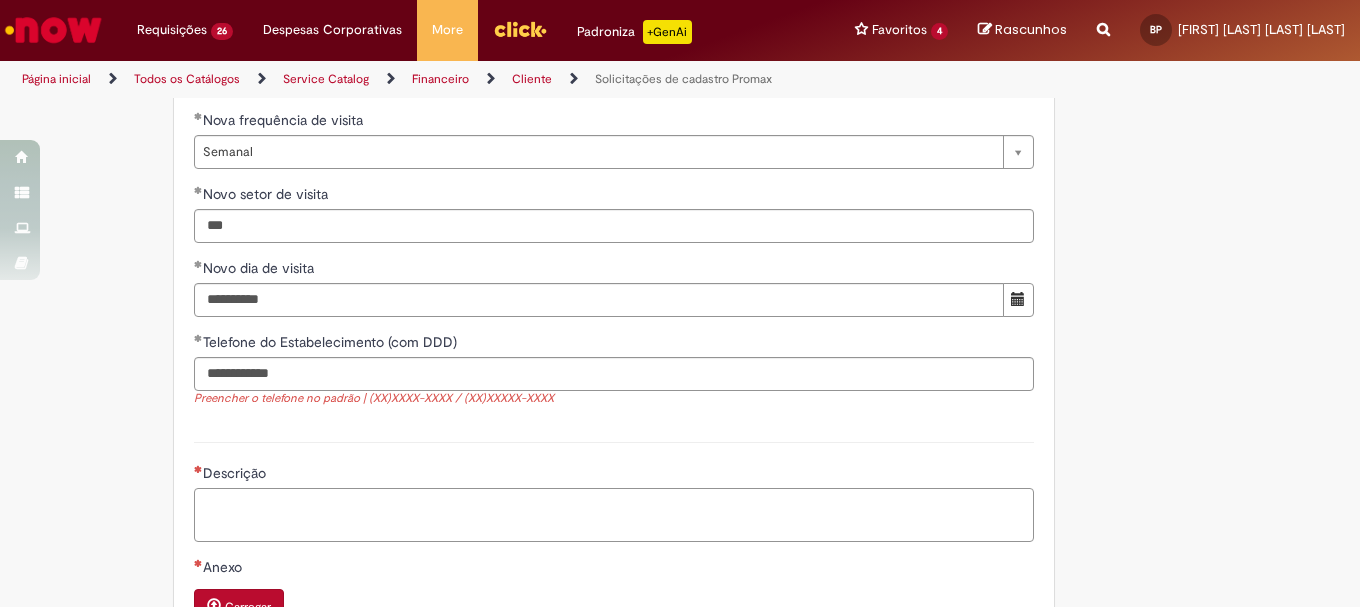 type on "**********" 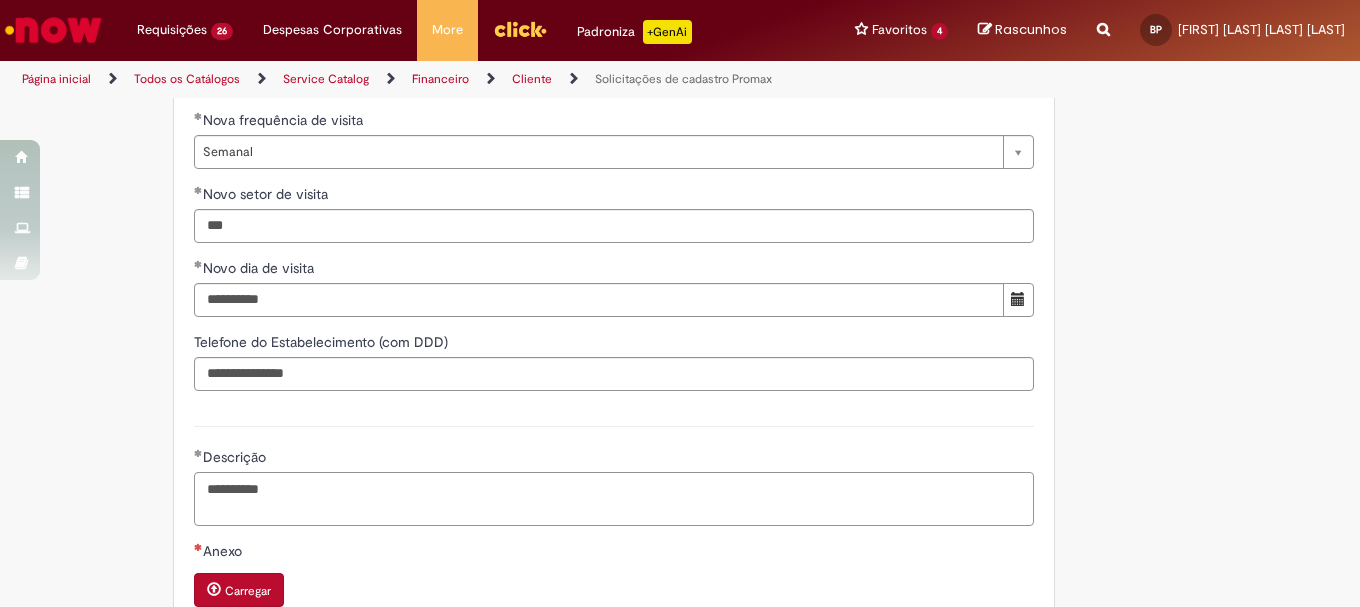 scroll, scrollTop: 1784, scrollLeft: 0, axis: vertical 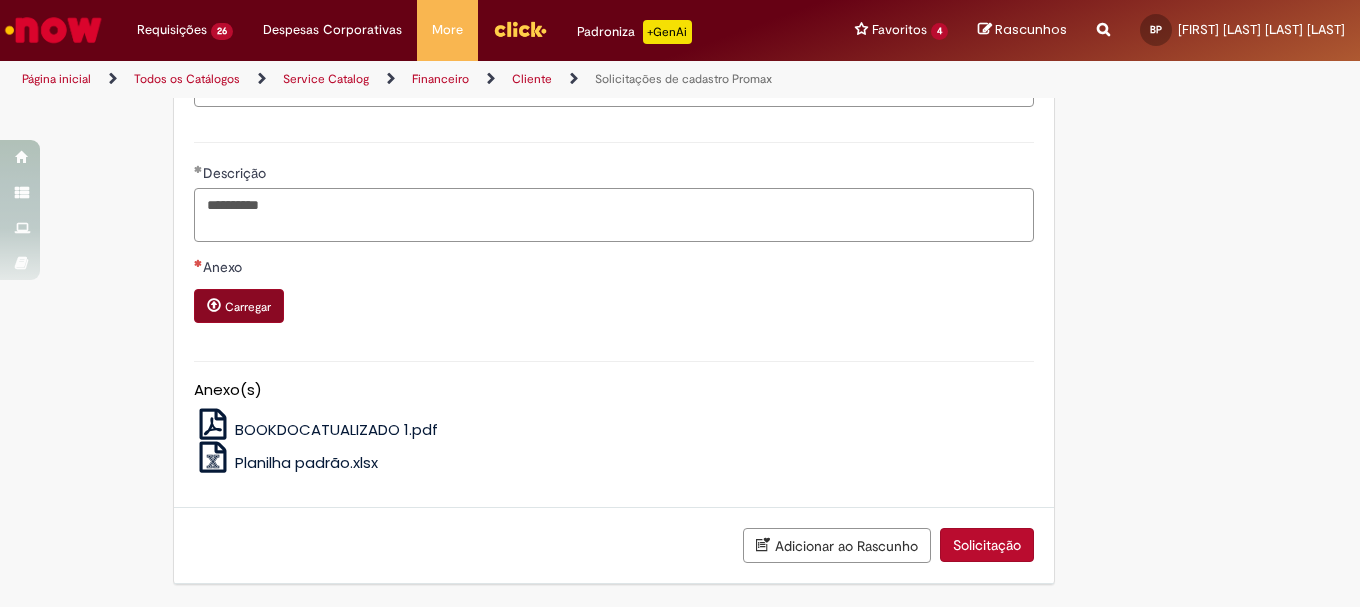 type on "**********" 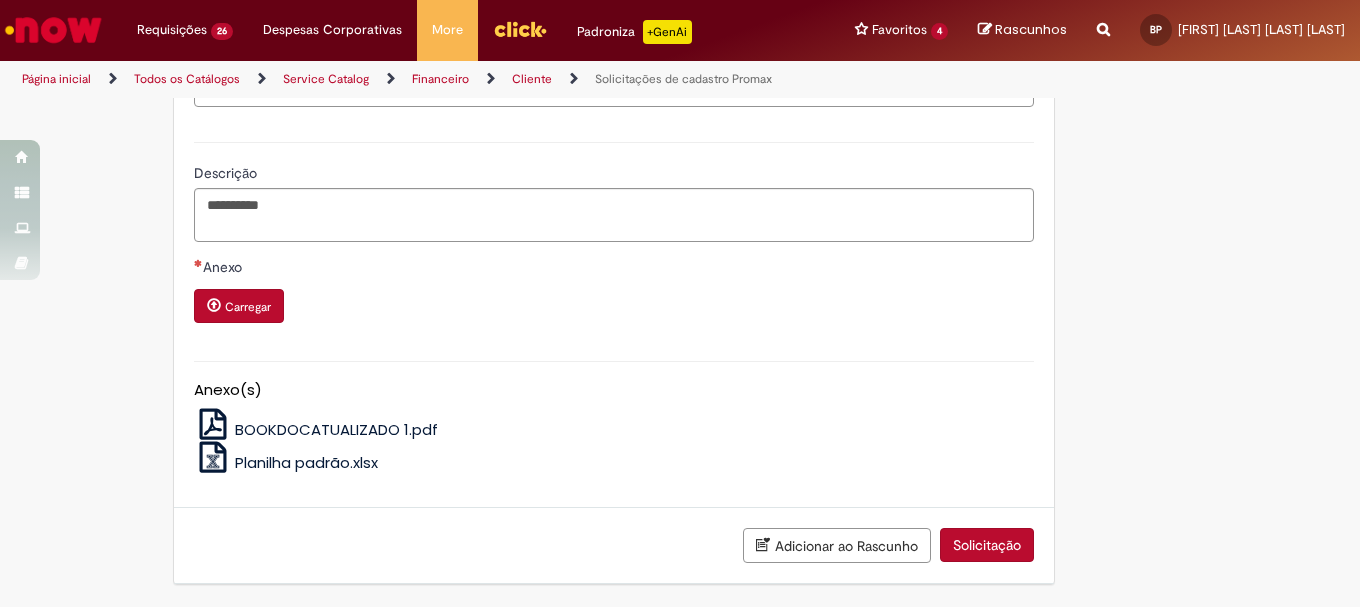 click on "Carregar" at bounding box center (248, 307) 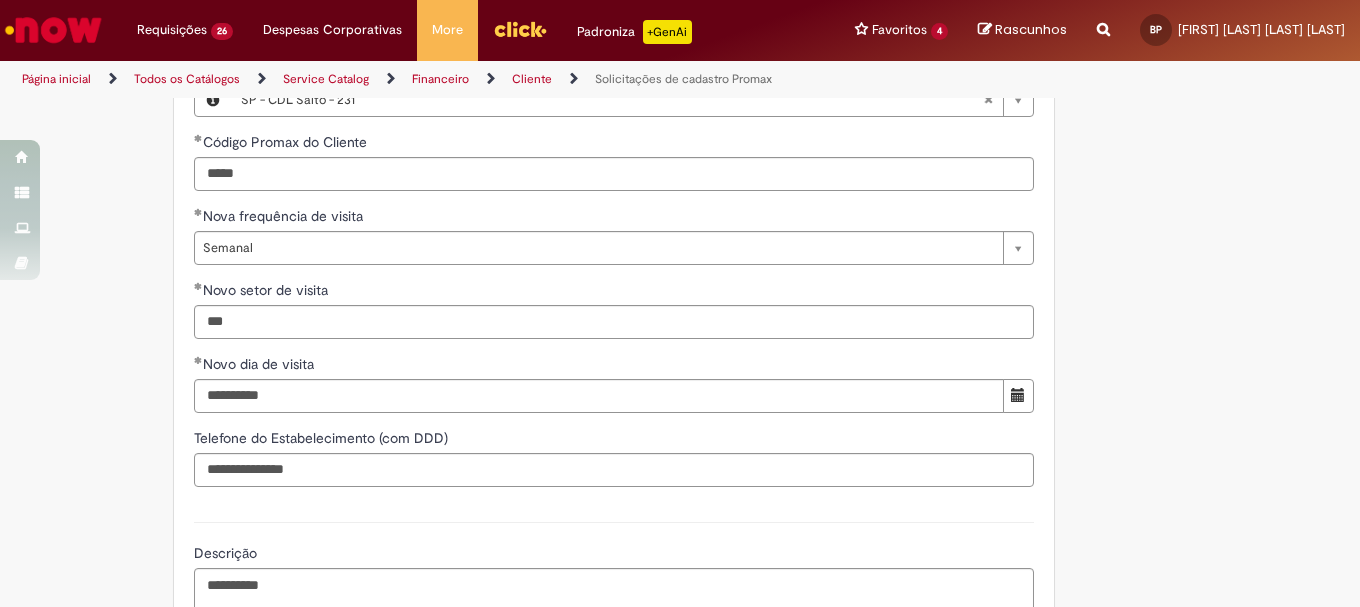 scroll, scrollTop: 1804, scrollLeft: 0, axis: vertical 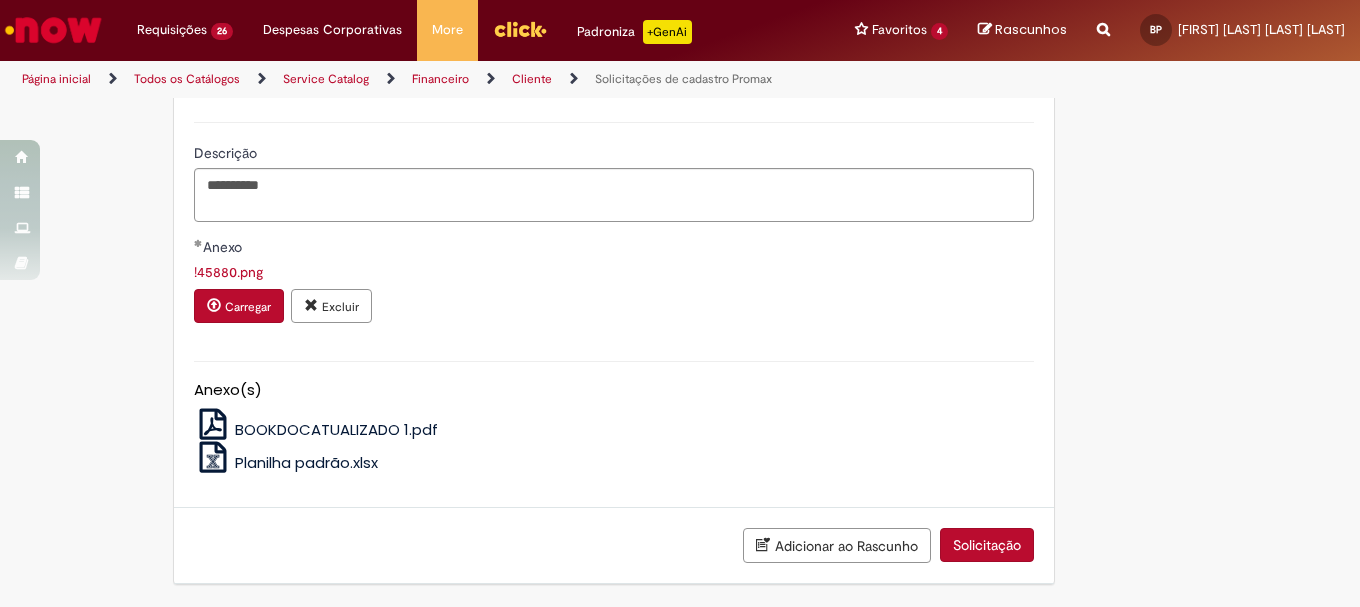 click on "Solicitação" at bounding box center [987, 545] 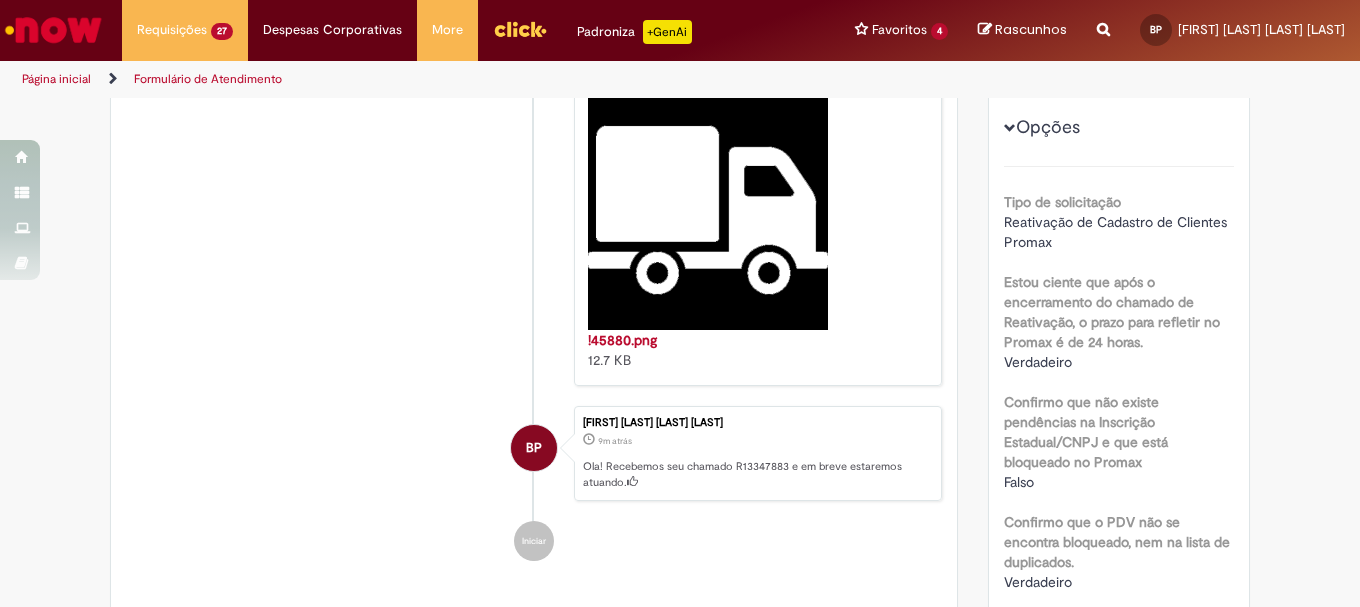 scroll, scrollTop: 0, scrollLeft: 0, axis: both 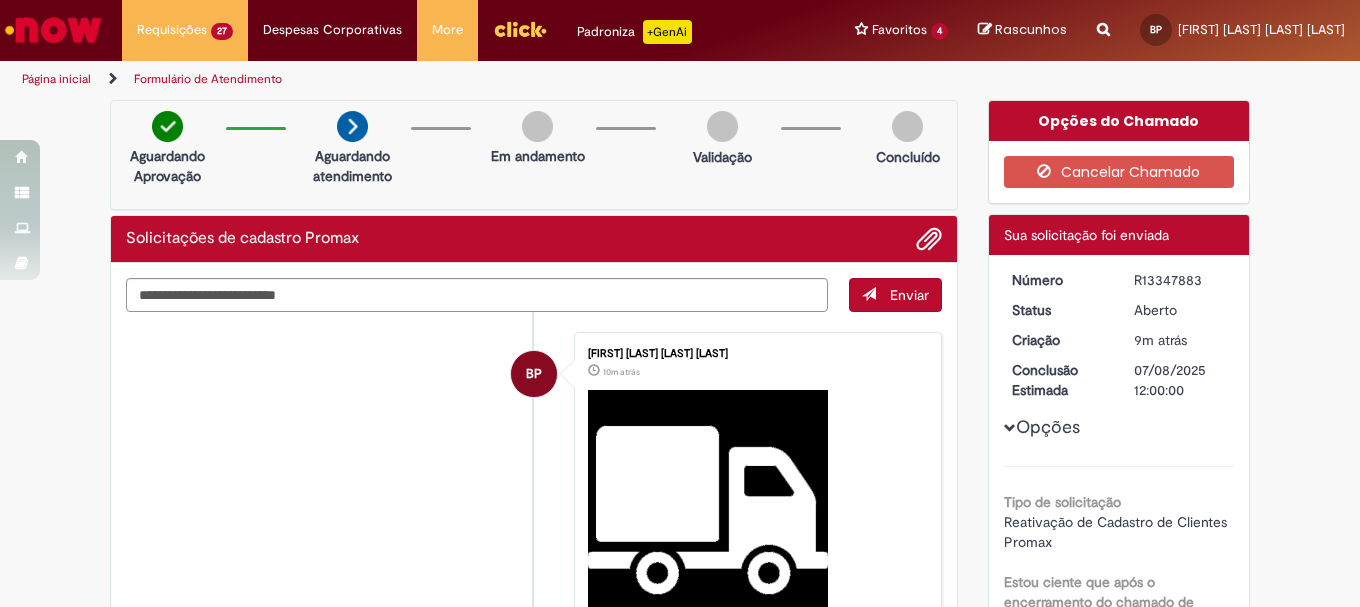 click on "BP
[FIRST] [LAST] [LAST] [LAST]
10m atrás 10 minutos atrás
!45880.png  12.7 KB" at bounding box center (534, 509) 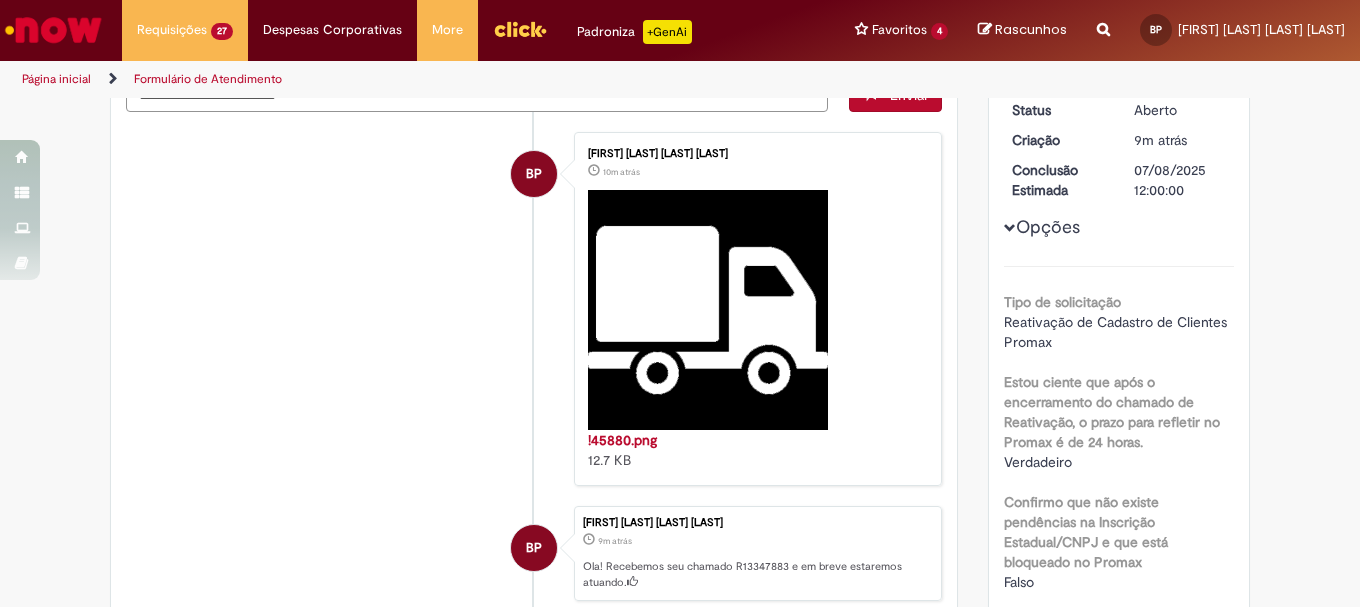 scroll, scrollTop: 0, scrollLeft: 0, axis: both 